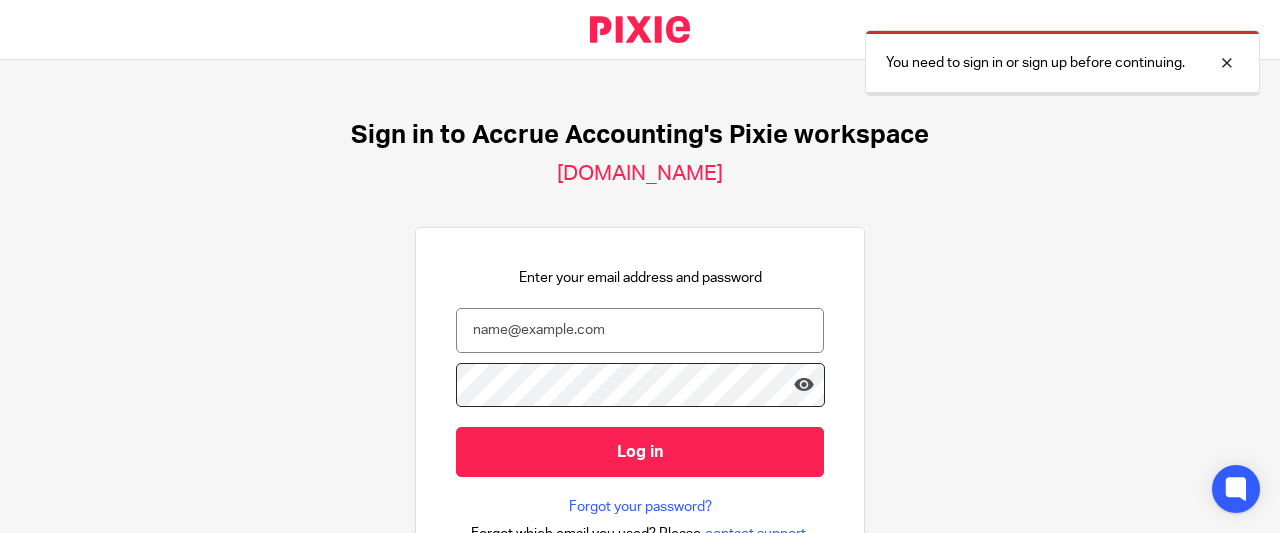 scroll, scrollTop: 0, scrollLeft: 0, axis: both 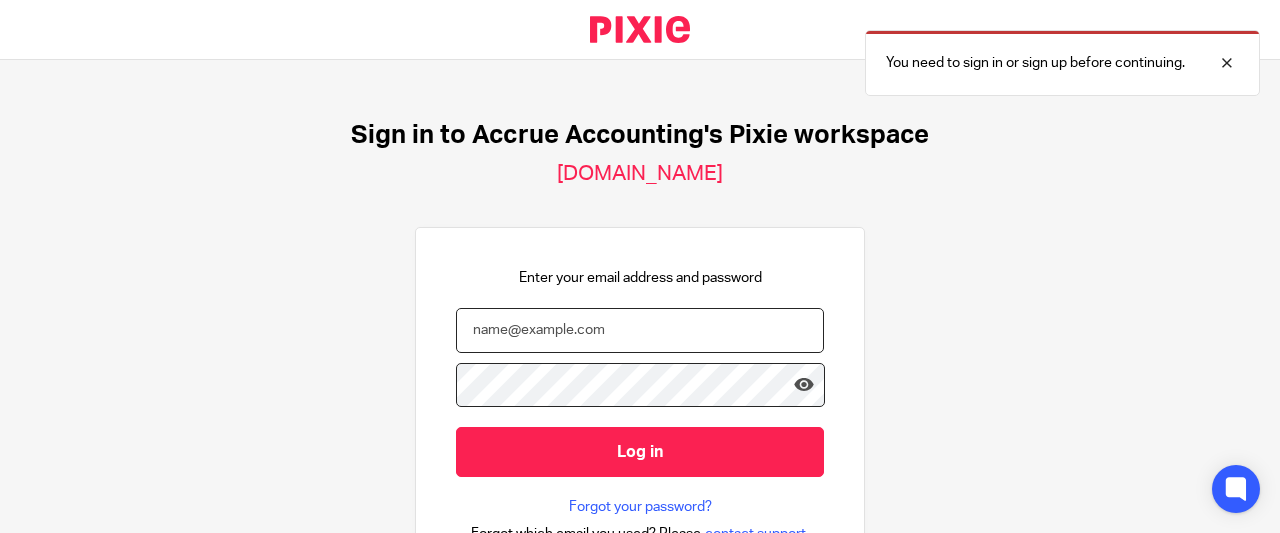 click at bounding box center (640, 330) 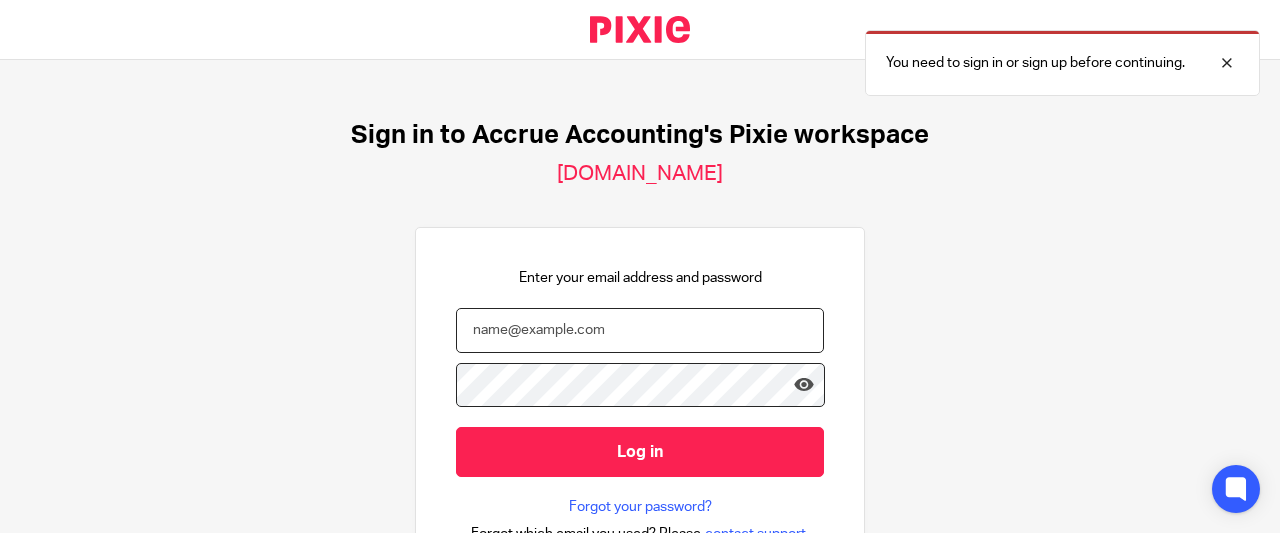 type on "team@accrueaccounting.co.uk" 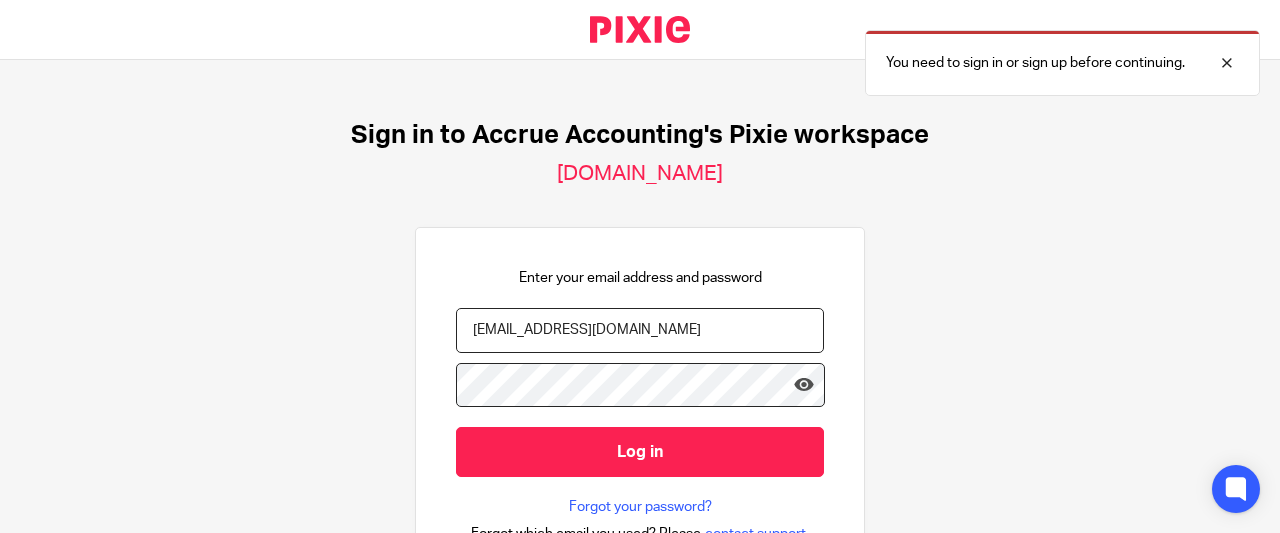 click on "Log in" at bounding box center (640, 451) 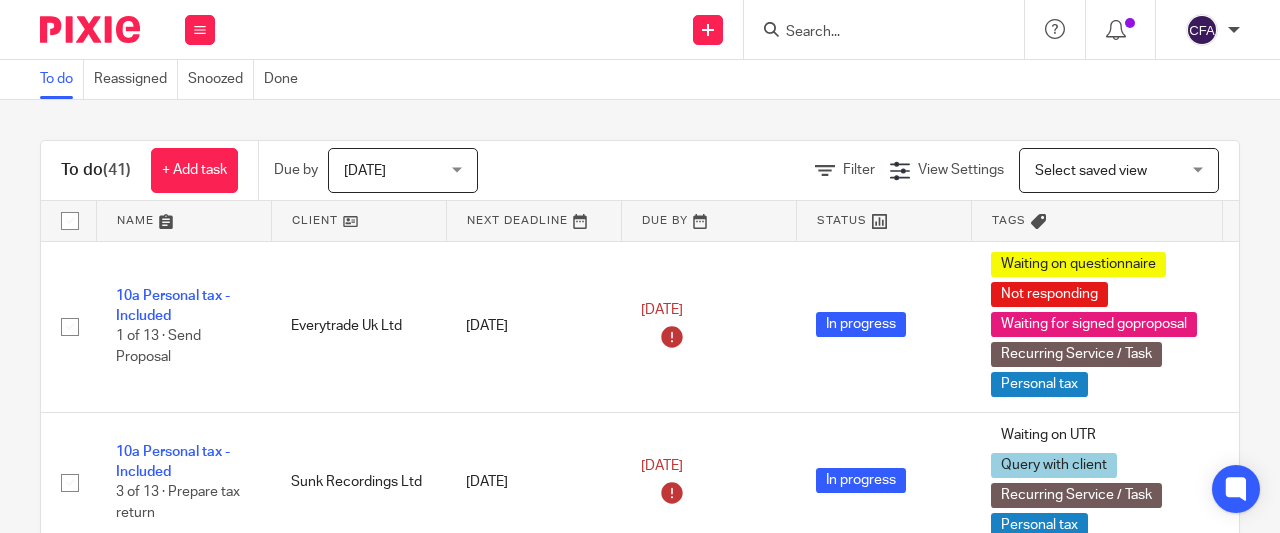 scroll, scrollTop: 0, scrollLeft: 0, axis: both 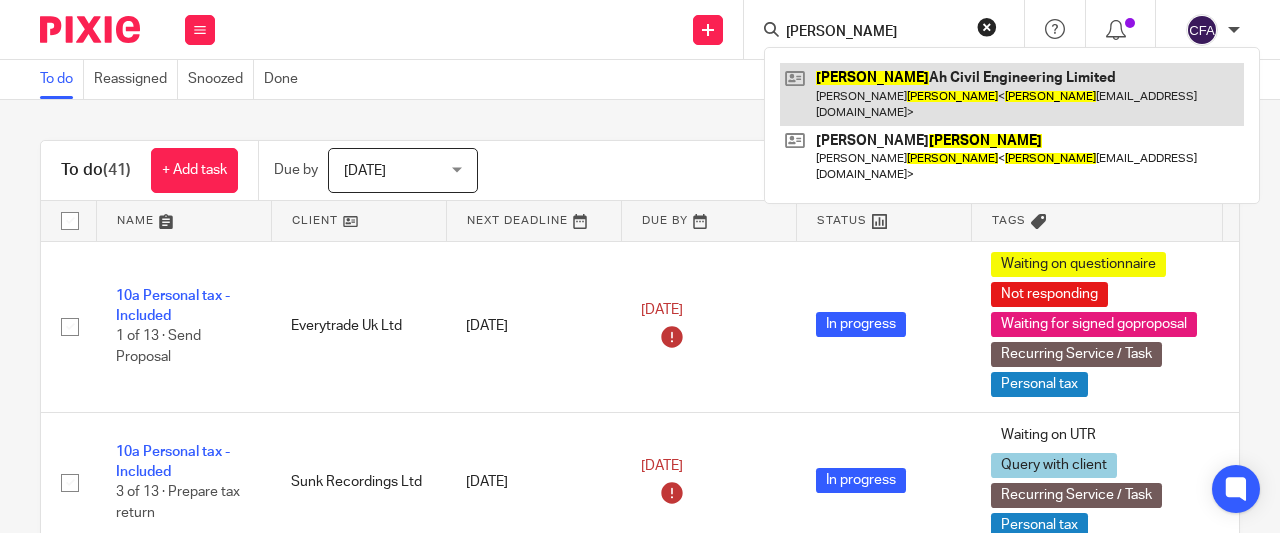 type on "farley" 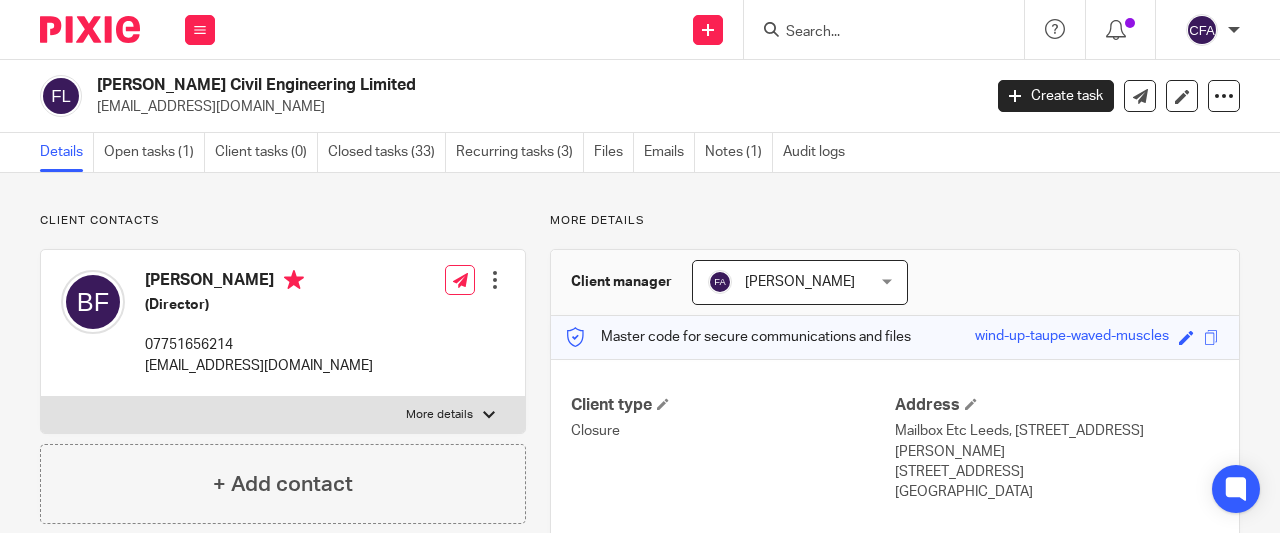 scroll, scrollTop: 0, scrollLeft: 0, axis: both 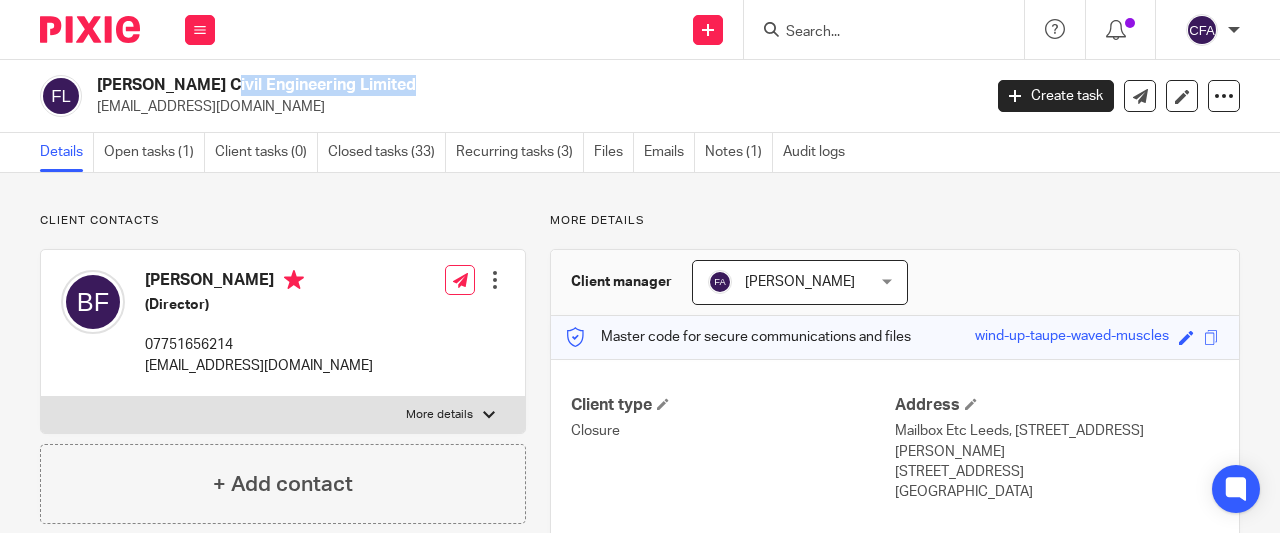 click on "Farley Ah Civil Engineering Limited" at bounding box center (445, 85) 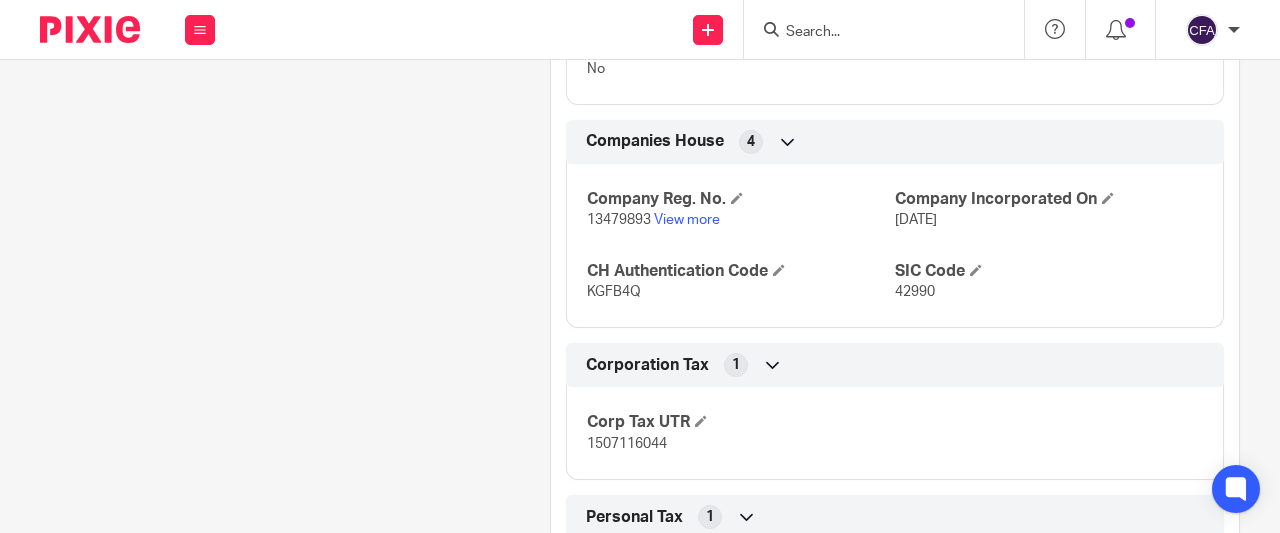 scroll, scrollTop: 1559, scrollLeft: 0, axis: vertical 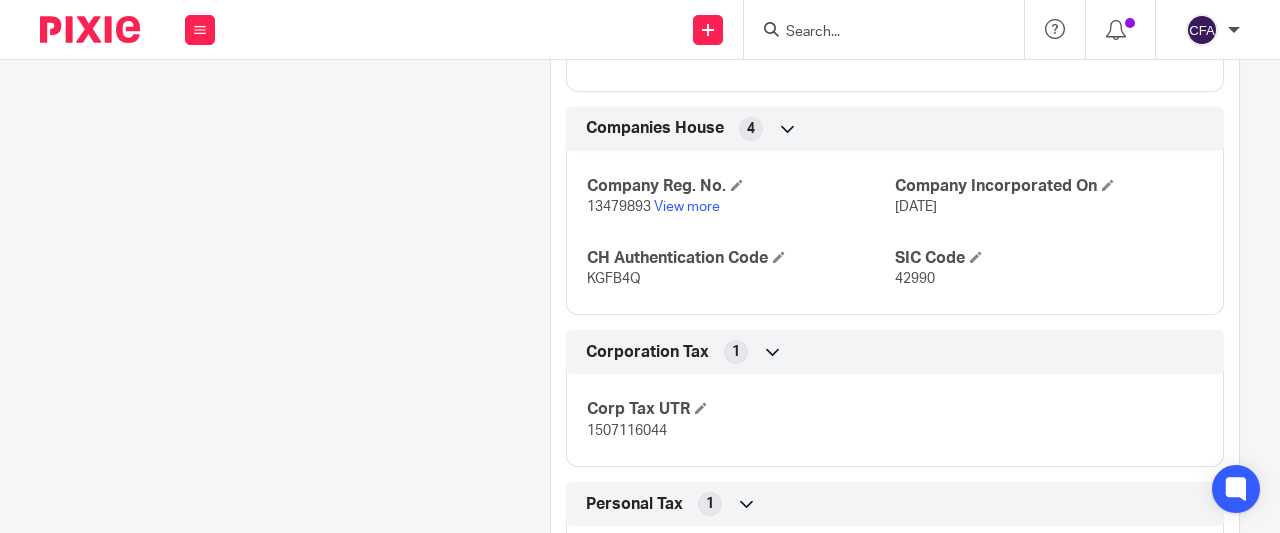 click on "1507116044" at bounding box center [627, 431] 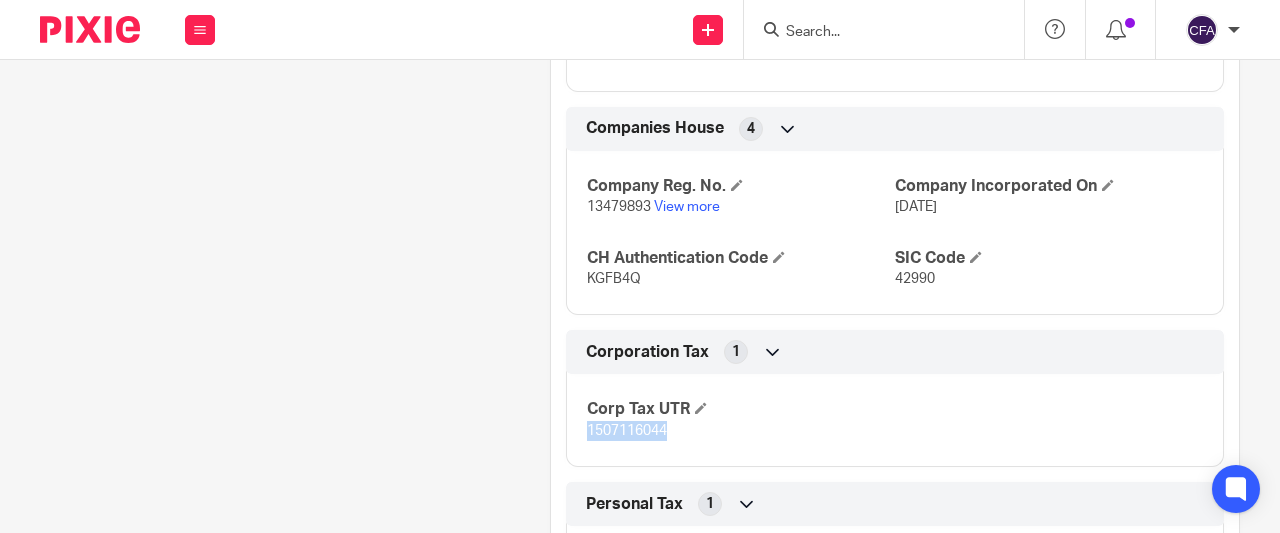 click on "1507116044" at bounding box center (627, 431) 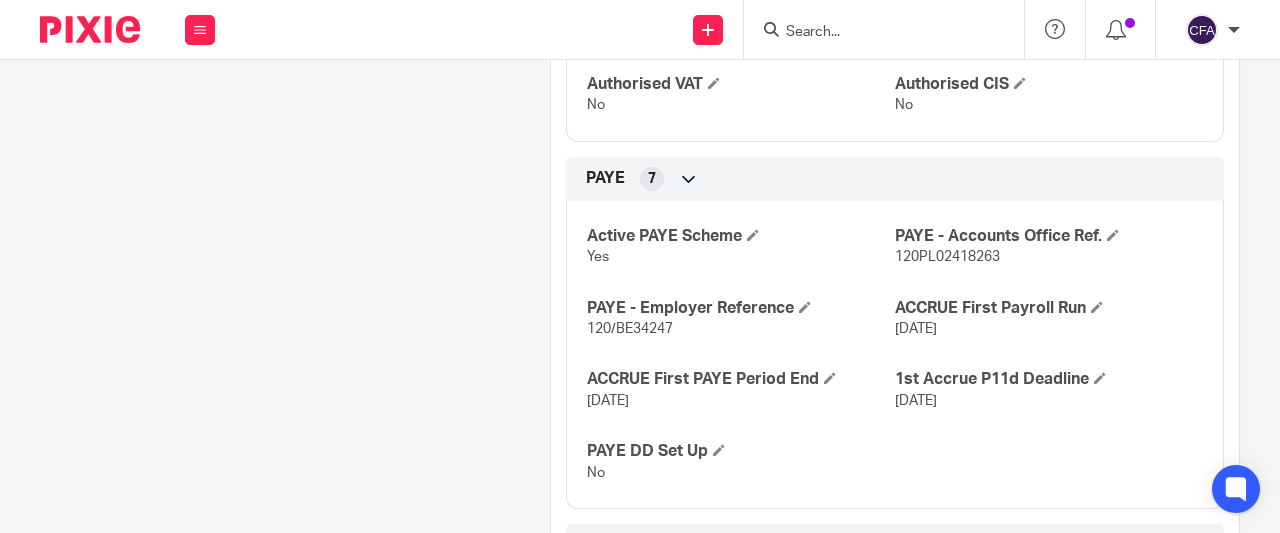 scroll, scrollTop: 1139, scrollLeft: 0, axis: vertical 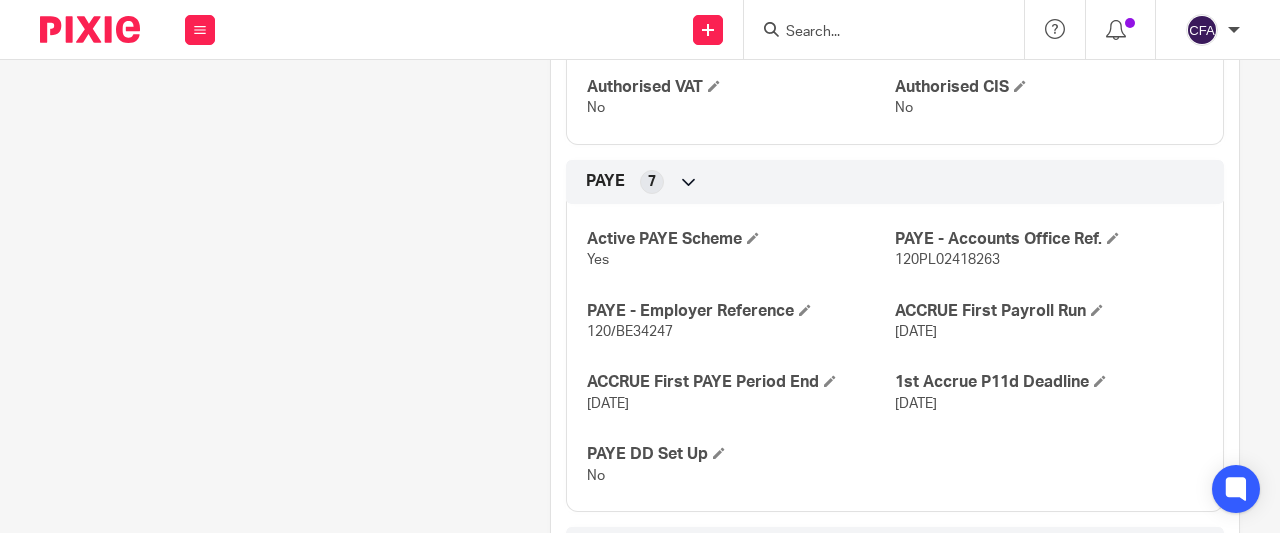 click on "120/BE34247" at bounding box center [630, 332] 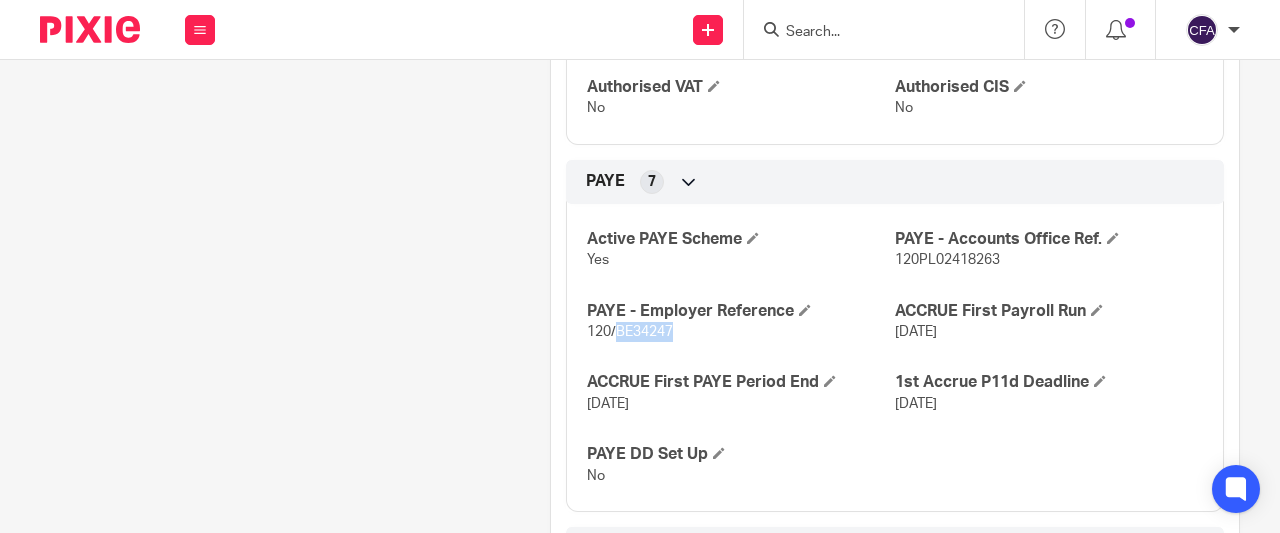 click on "120/BE34247" at bounding box center [630, 332] 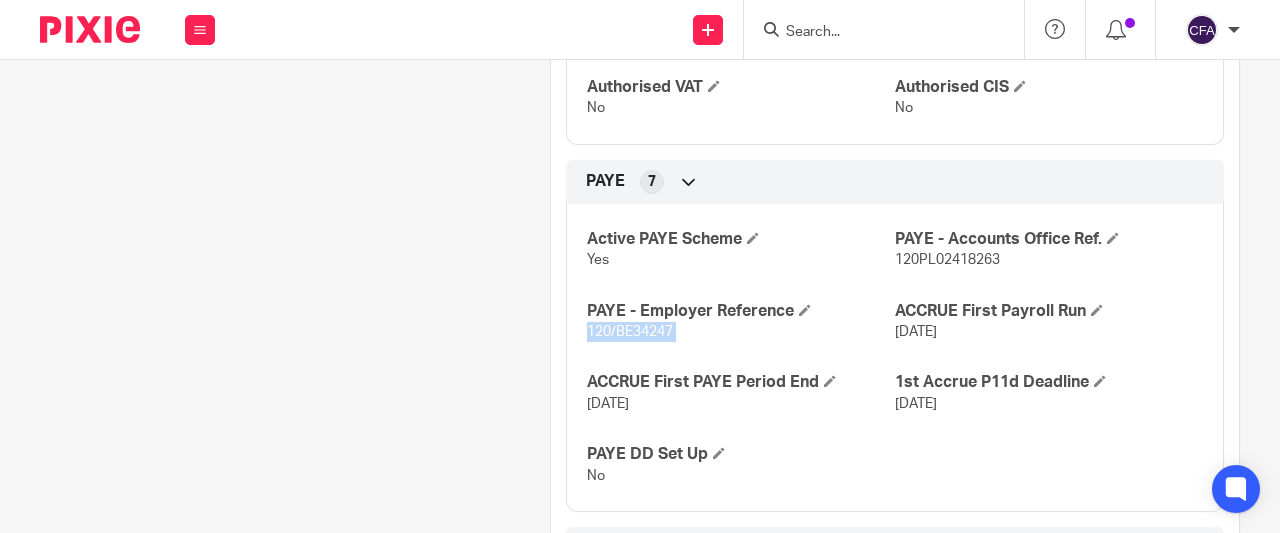 click on "120/BE34247" at bounding box center [630, 332] 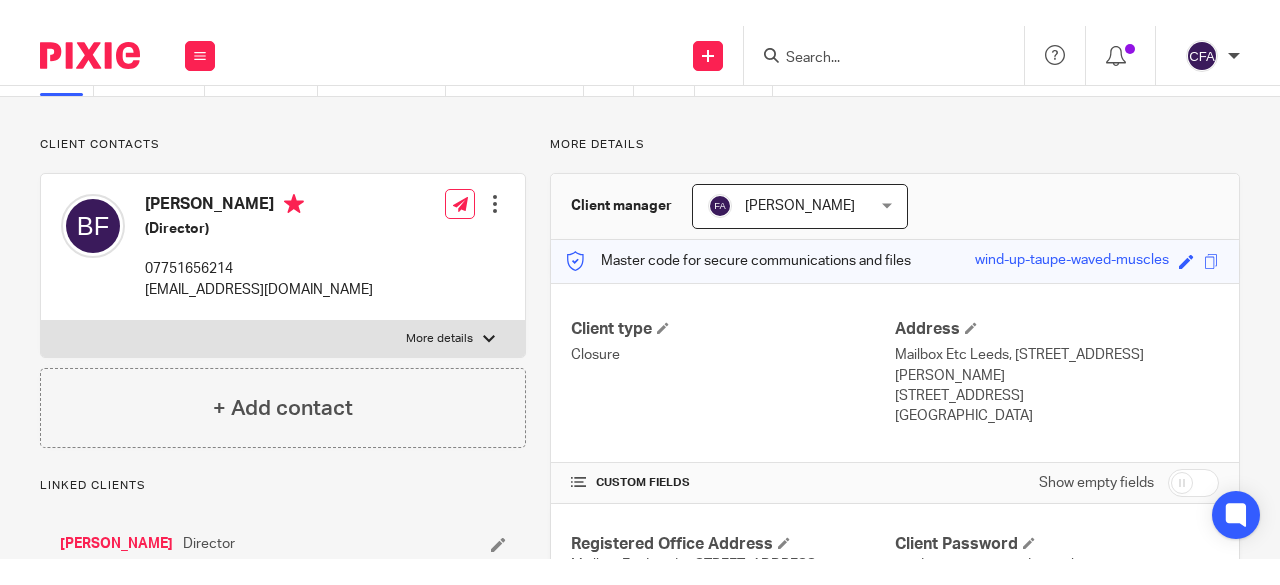 scroll, scrollTop: 215, scrollLeft: 0, axis: vertical 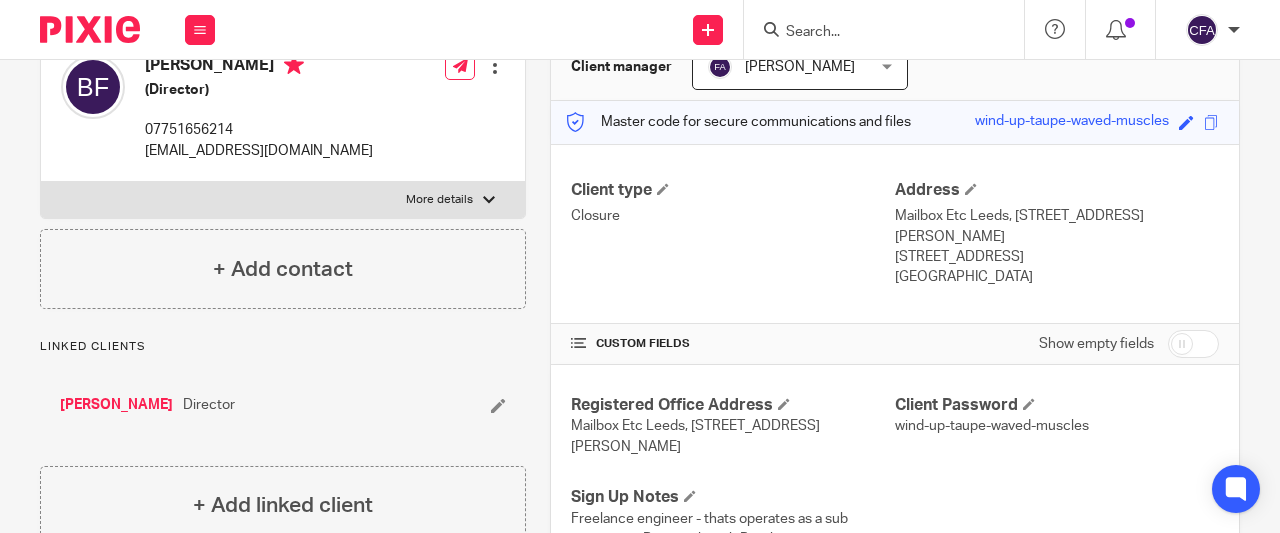 drag, startPoint x: 930, startPoint y: 228, endPoint x: 997, endPoint y: 229, distance: 67.00746 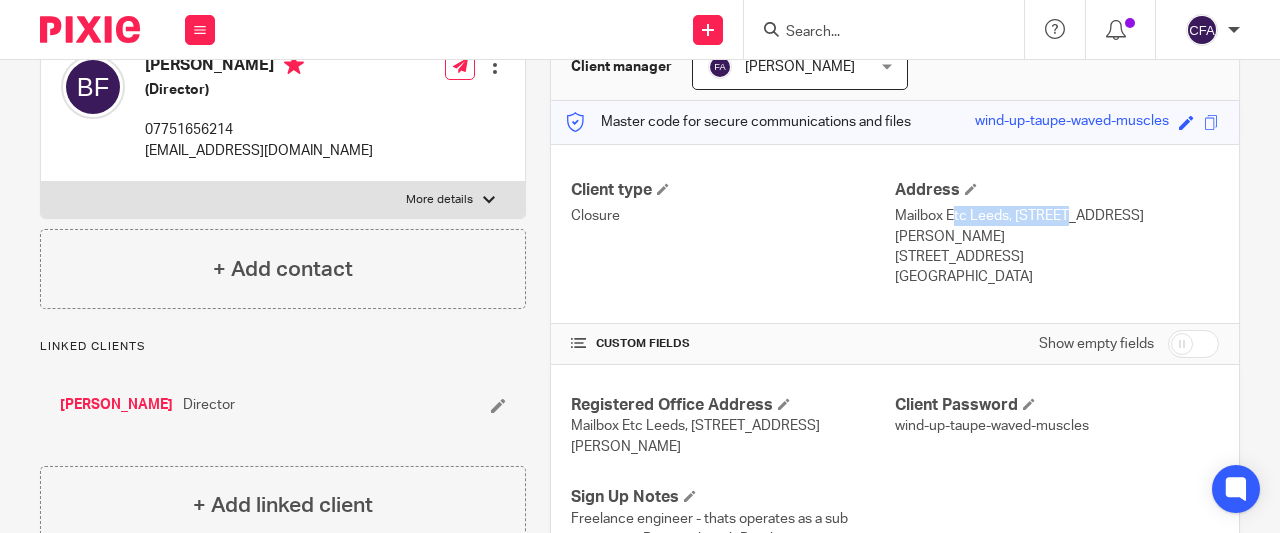 drag, startPoint x: 998, startPoint y: 213, endPoint x: 885, endPoint y: 219, distance: 113.15918 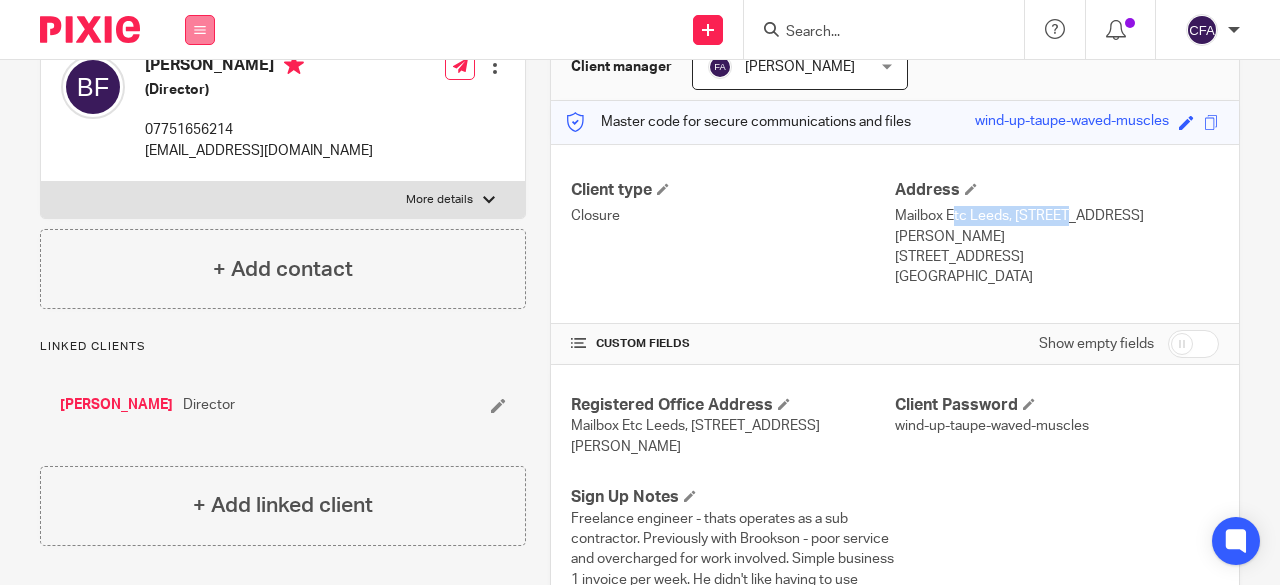 click at bounding box center (200, 30) 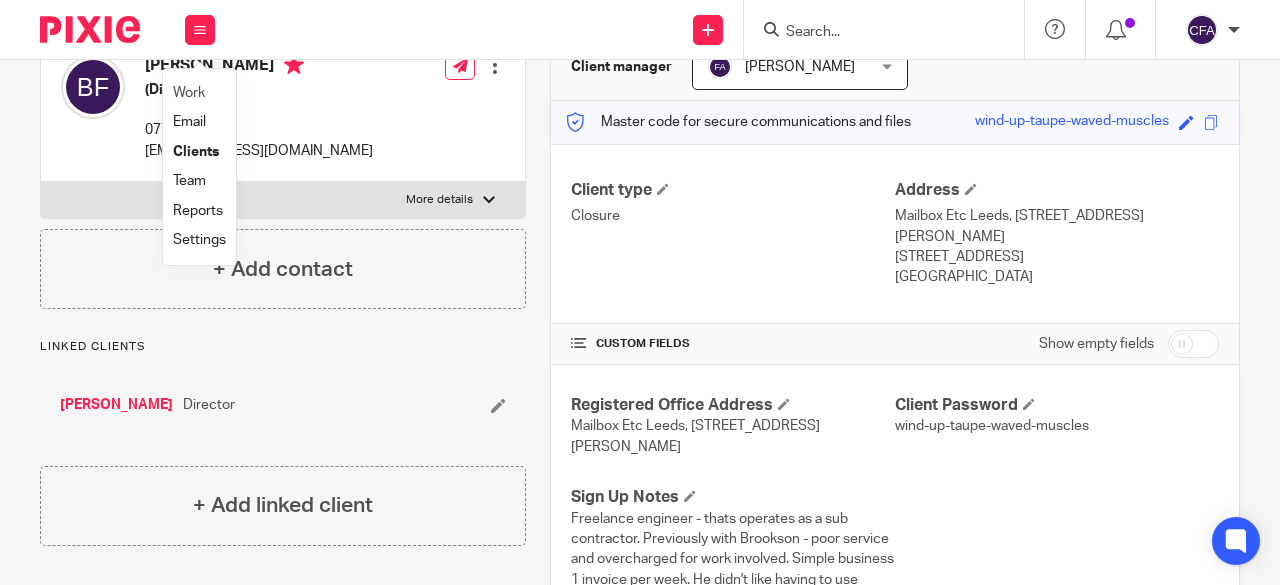 click on "Work" at bounding box center (199, 93) 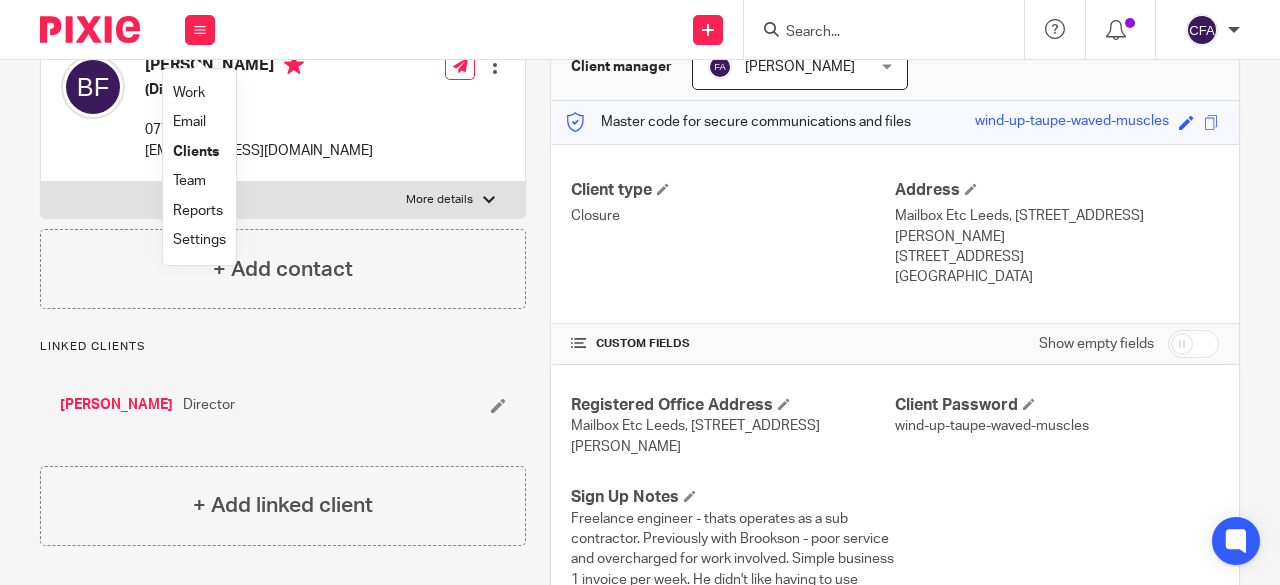 click on "Work" at bounding box center (189, 93) 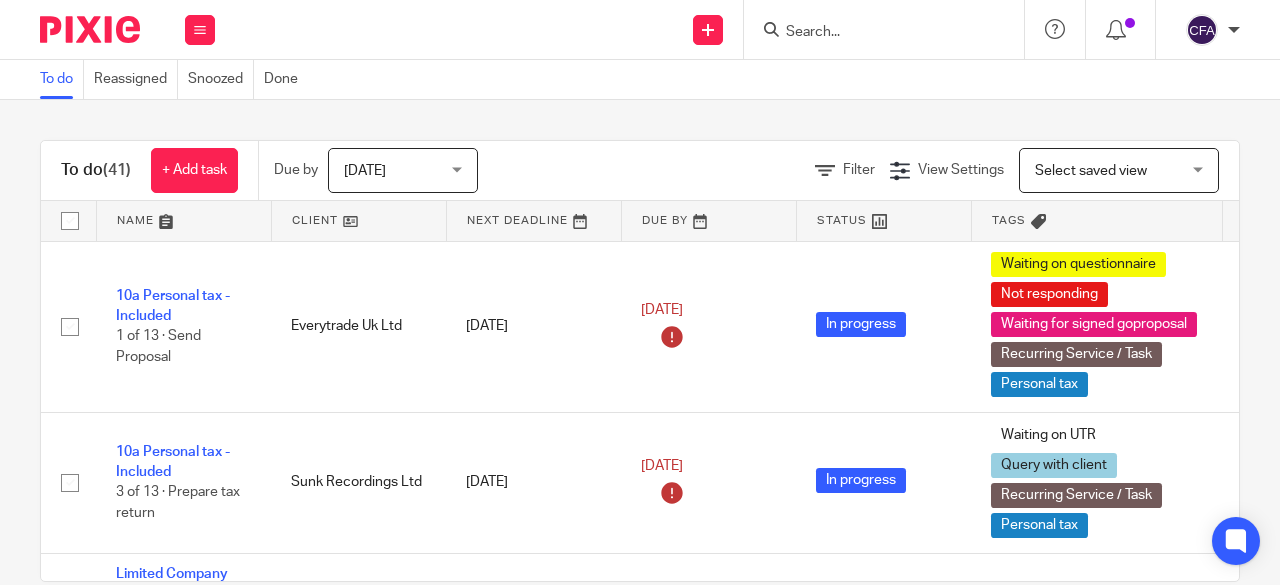 scroll, scrollTop: 0, scrollLeft: 0, axis: both 